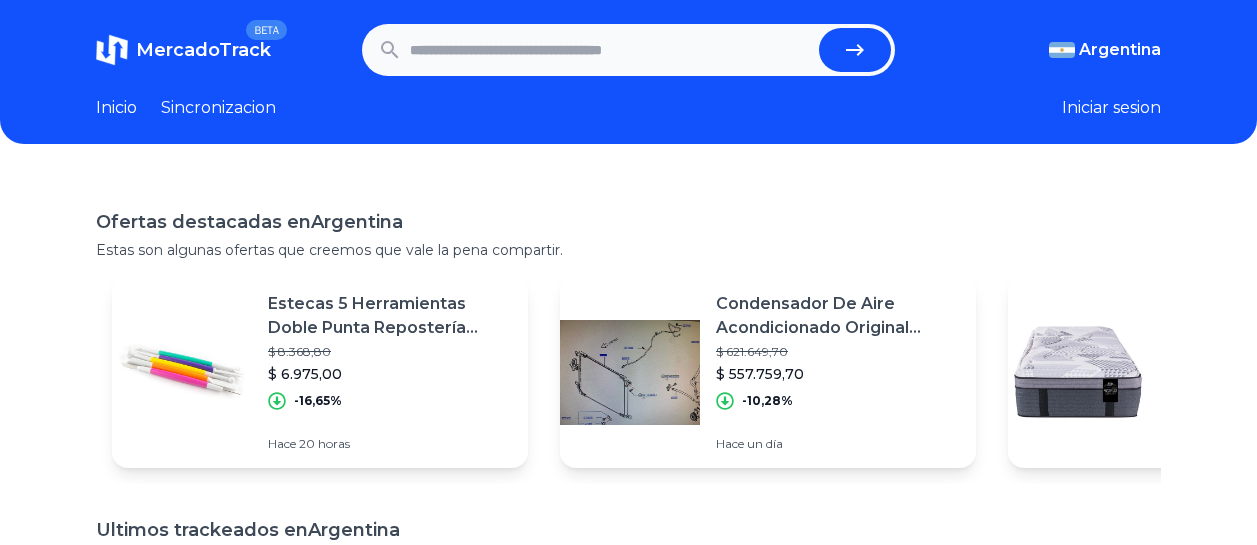scroll, scrollTop: 0, scrollLeft: 0, axis: both 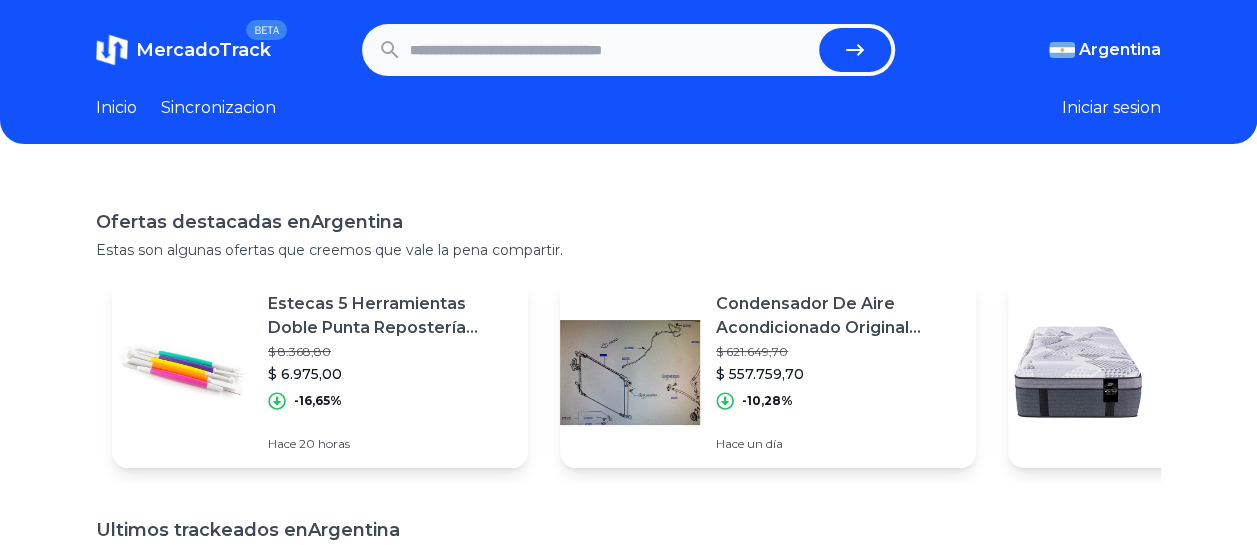 click at bounding box center (610, 50) 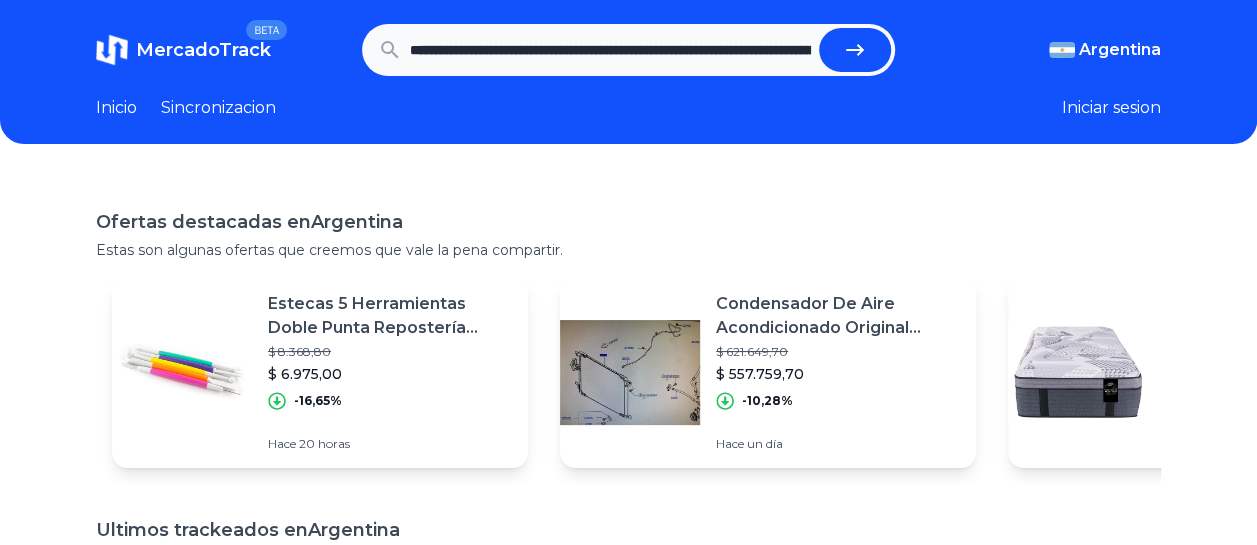 scroll, scrollTop: 0, scrollLeft: 694, axis: horizontal 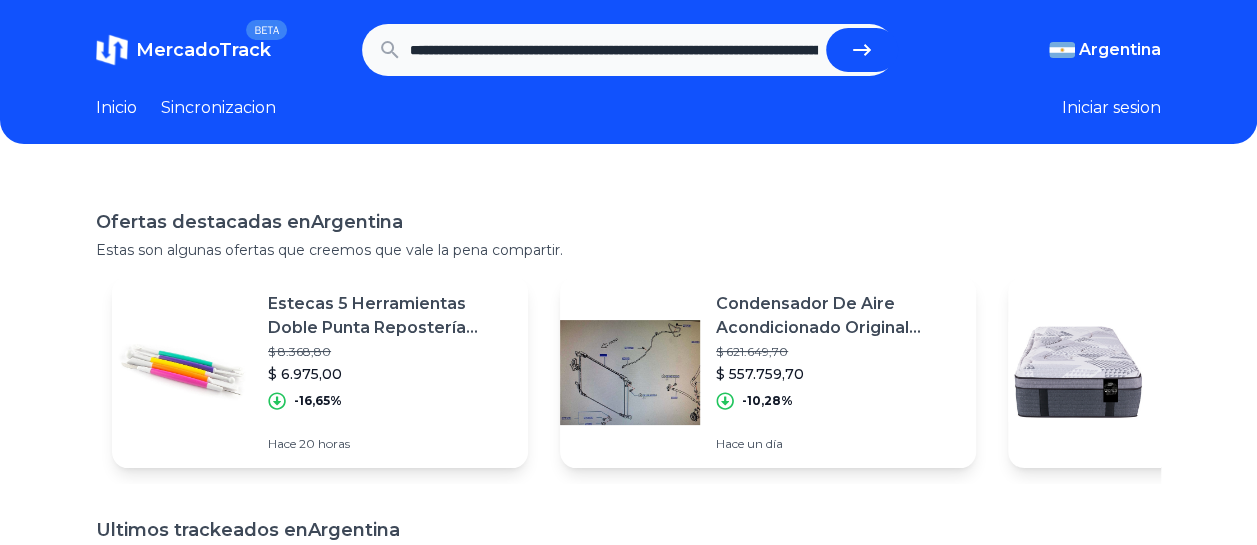 click 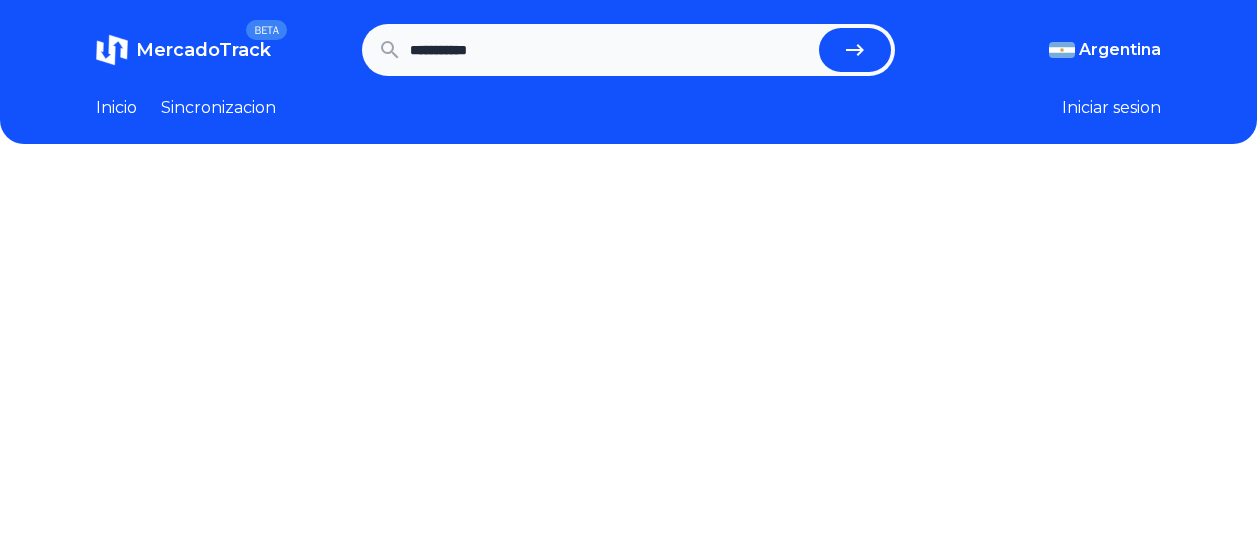 scroll, scrollTop: 0, scrollLeft: 0, axis: both 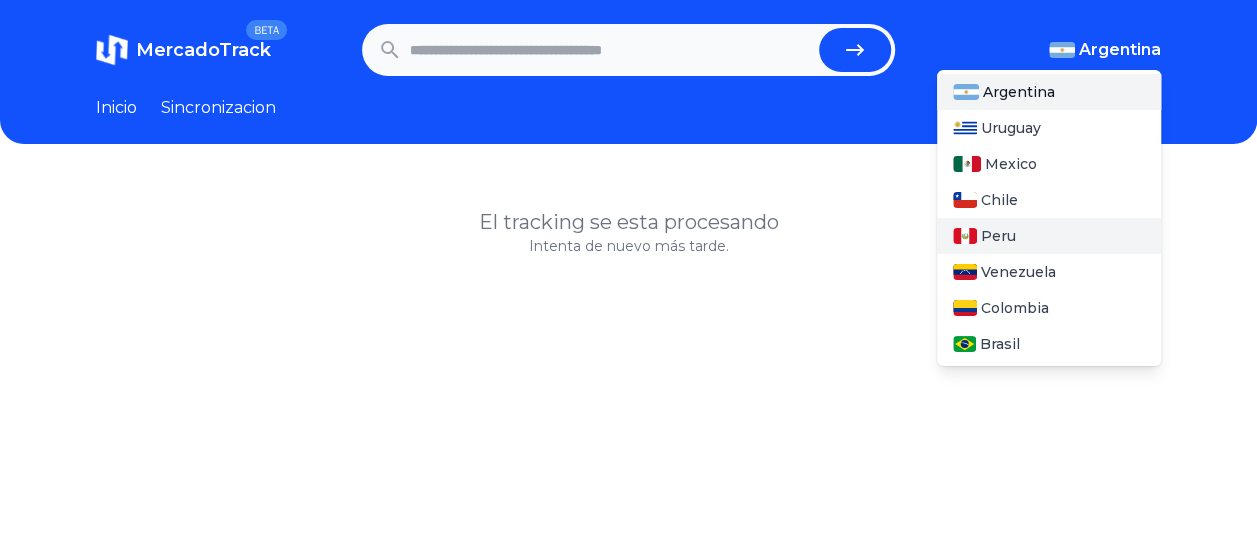 click on "Peru" at bounding box center [998, 236] 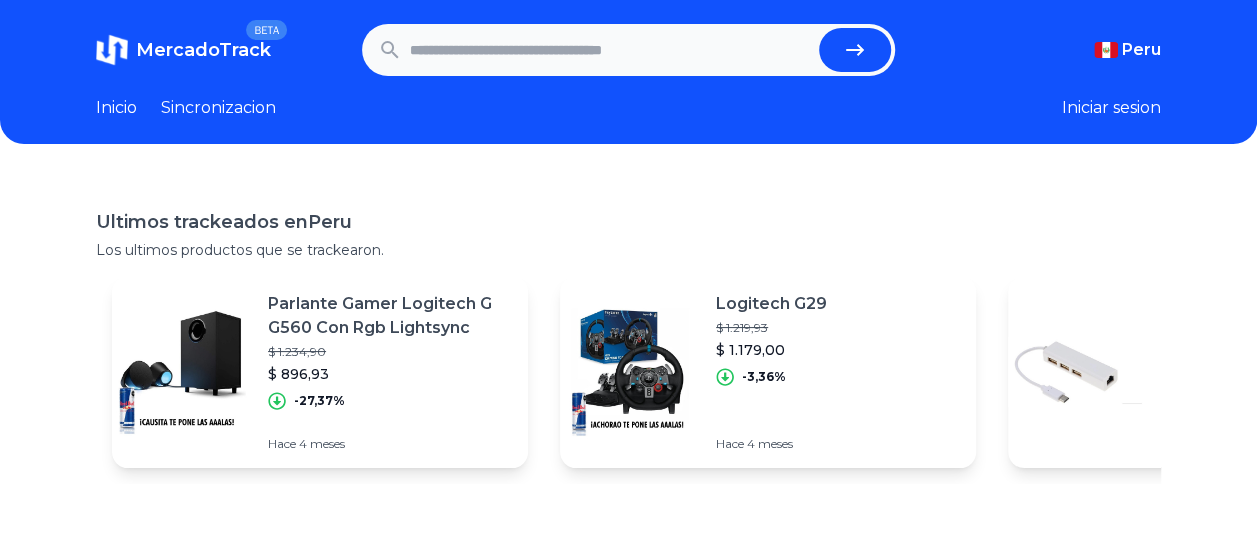 click at bounding box center [610, 50] 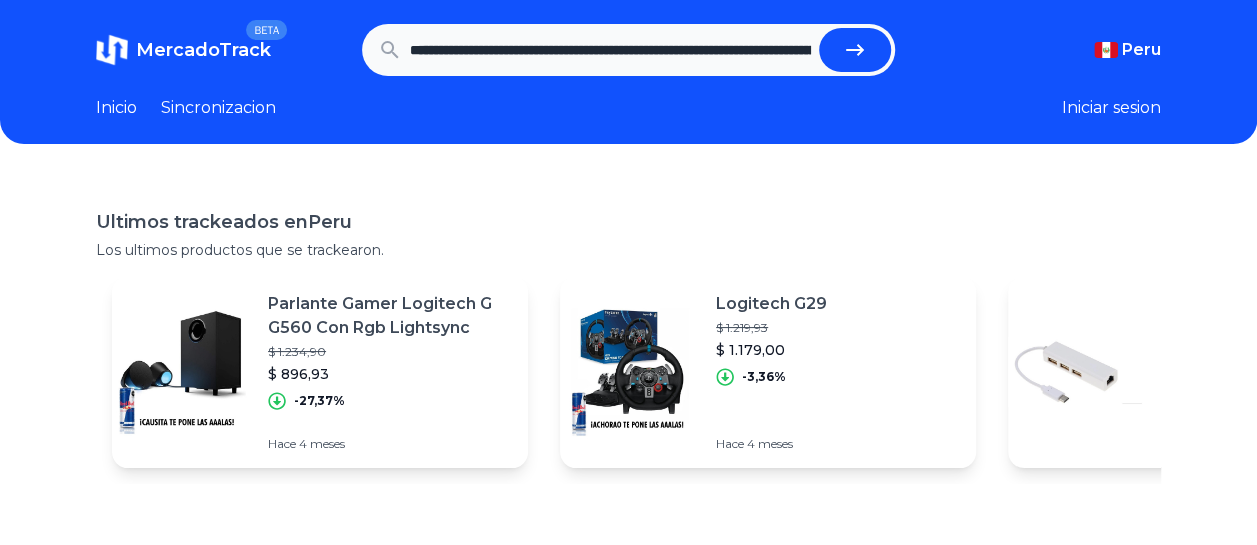 scroll, scrollTop: 0, scrollLeft: 694, axis: horizontal 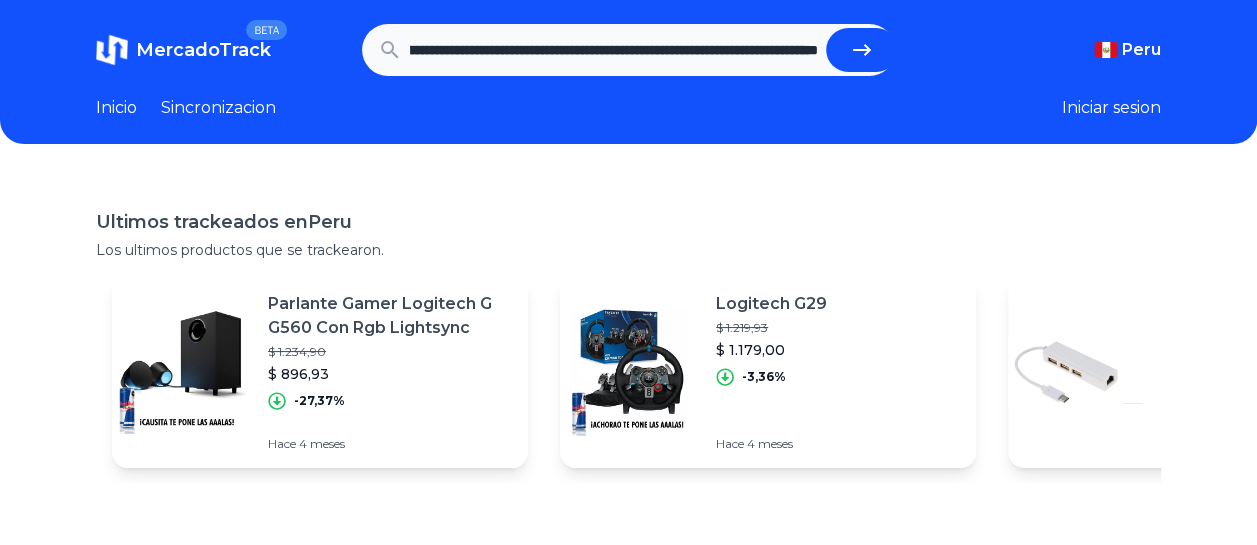 click 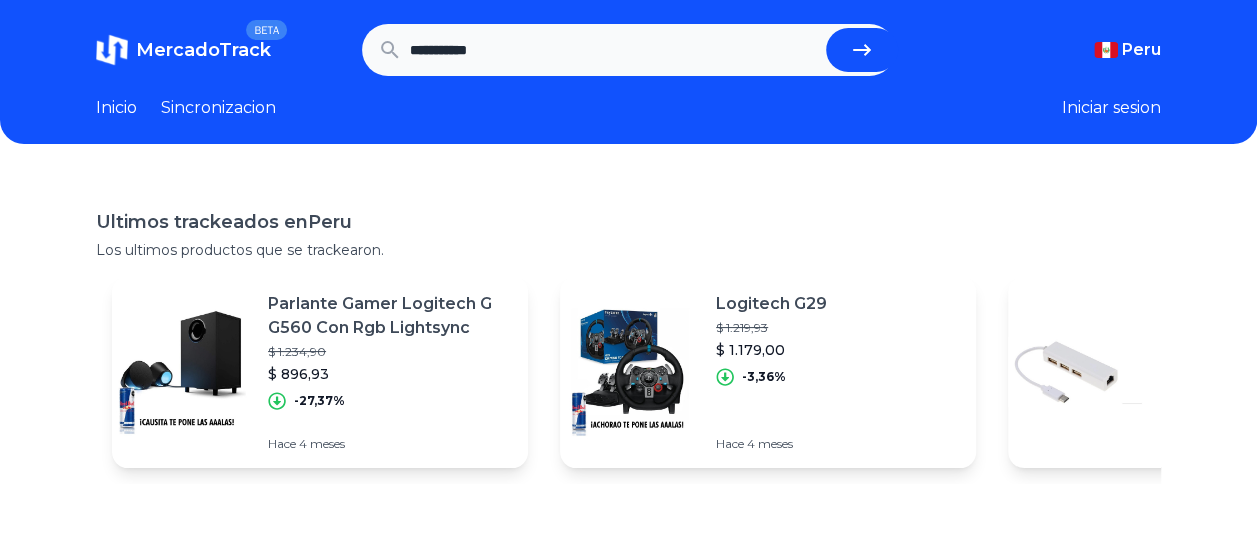 scroll, scrollTop: 0, scrollLeft: 0, axis: both 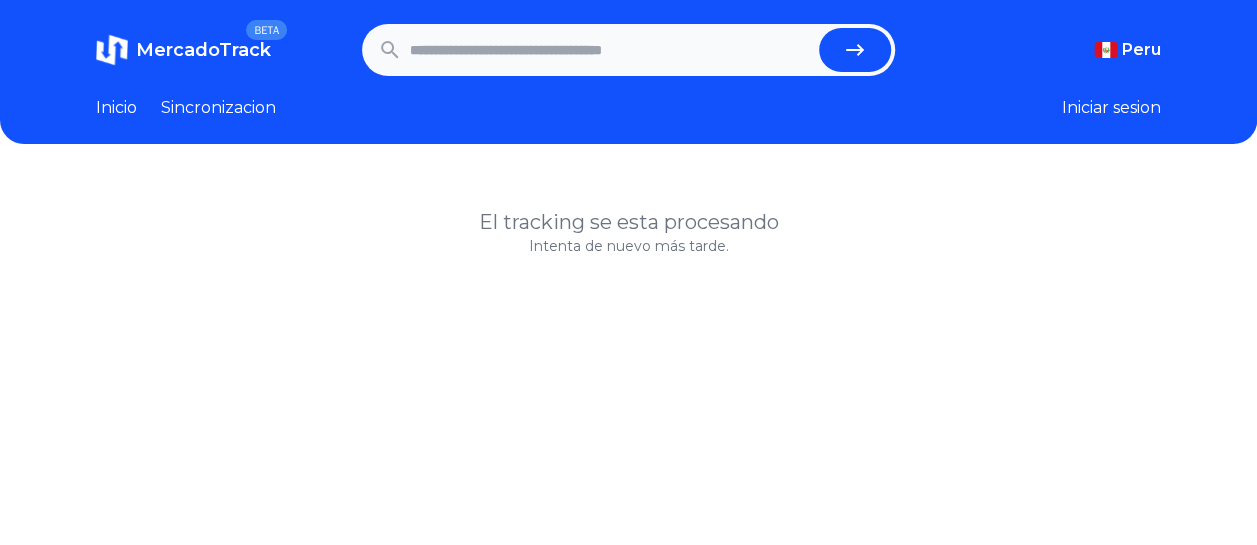 click at bounding box center [610, 50] 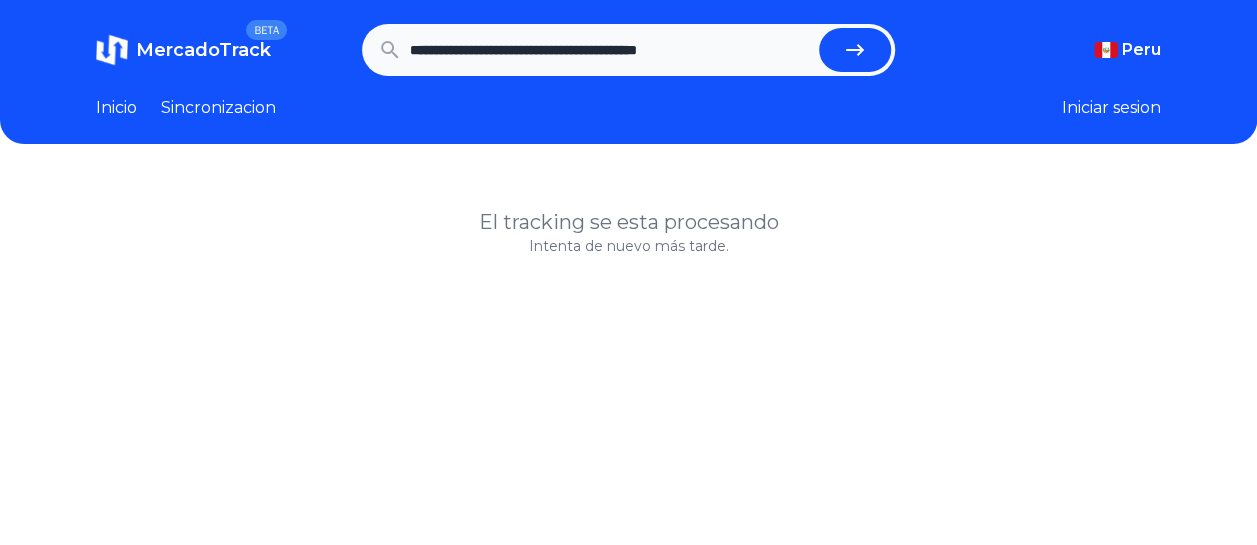 type on "**********" 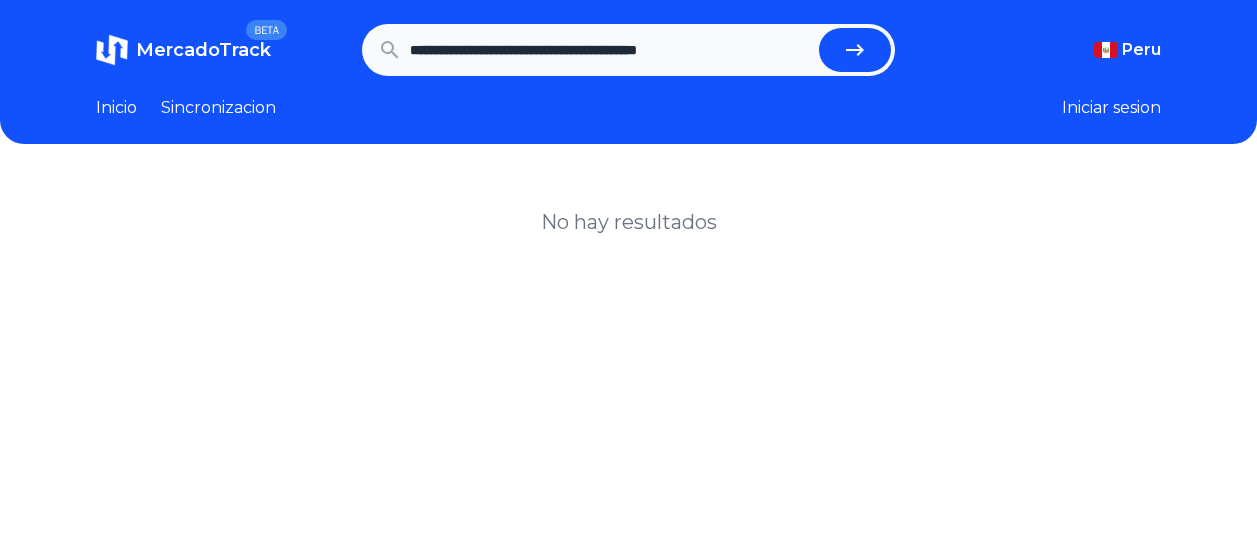 scroll, scrollTop: 0, scrollLeft: 0, axis: both 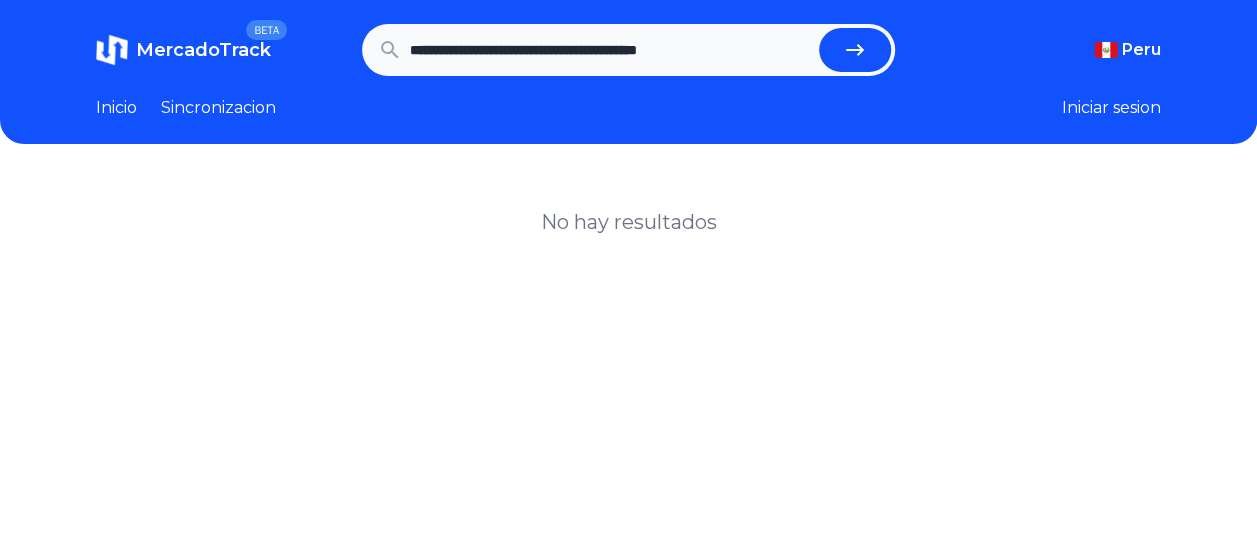 drag, startPoint x: 799, startPoint y: 55, endPoint x: 670, endPoint y: 69, distance: 129.75746 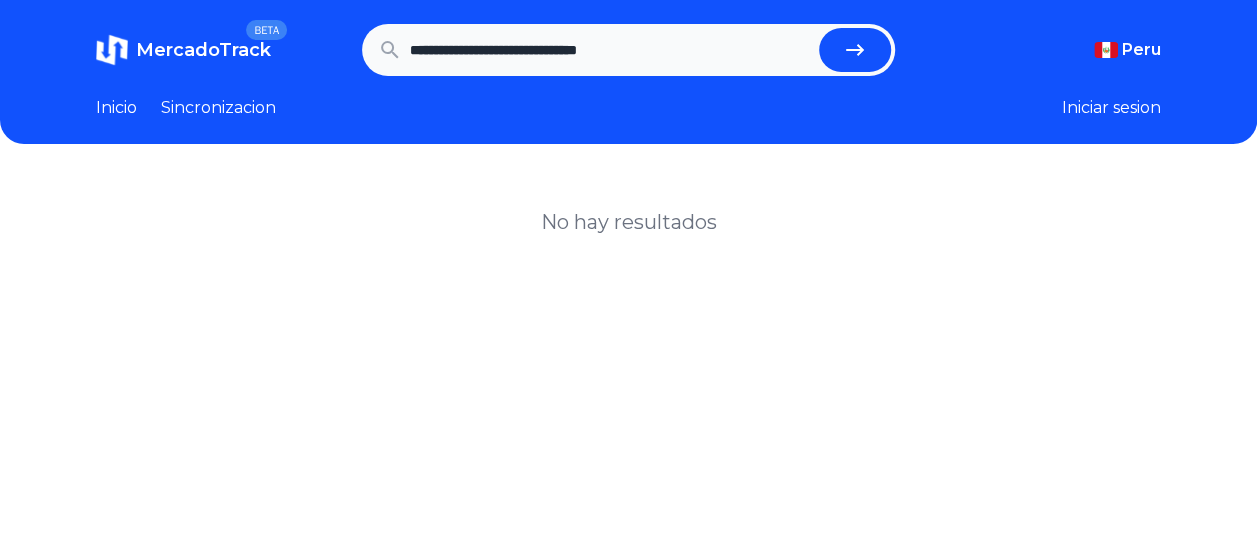 type on "**********" 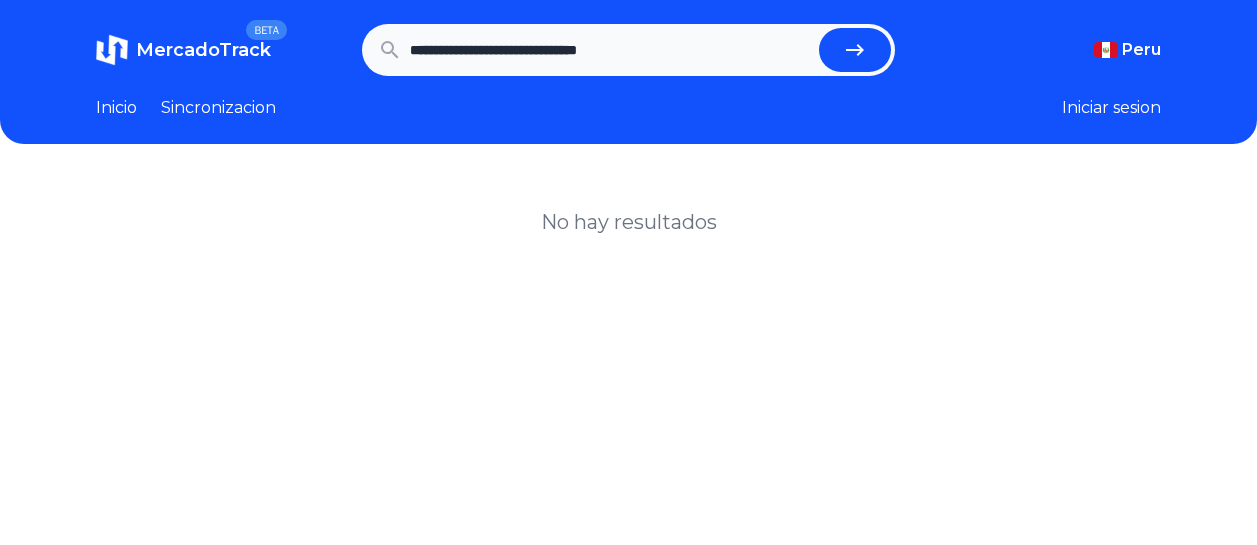 scroll, scrollTop: 0, scrollLeft: 0, axis: both 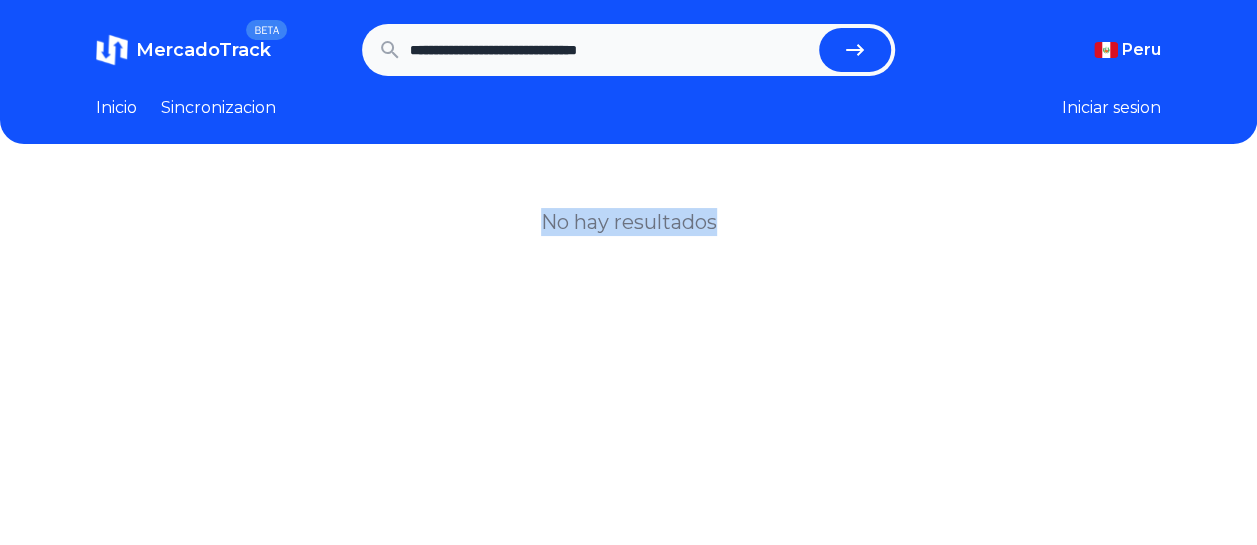 drag, startPoint x: 1254, startPoint y: 88, endPoint x: 1271, endPoint y: 354, distance: 266.5427 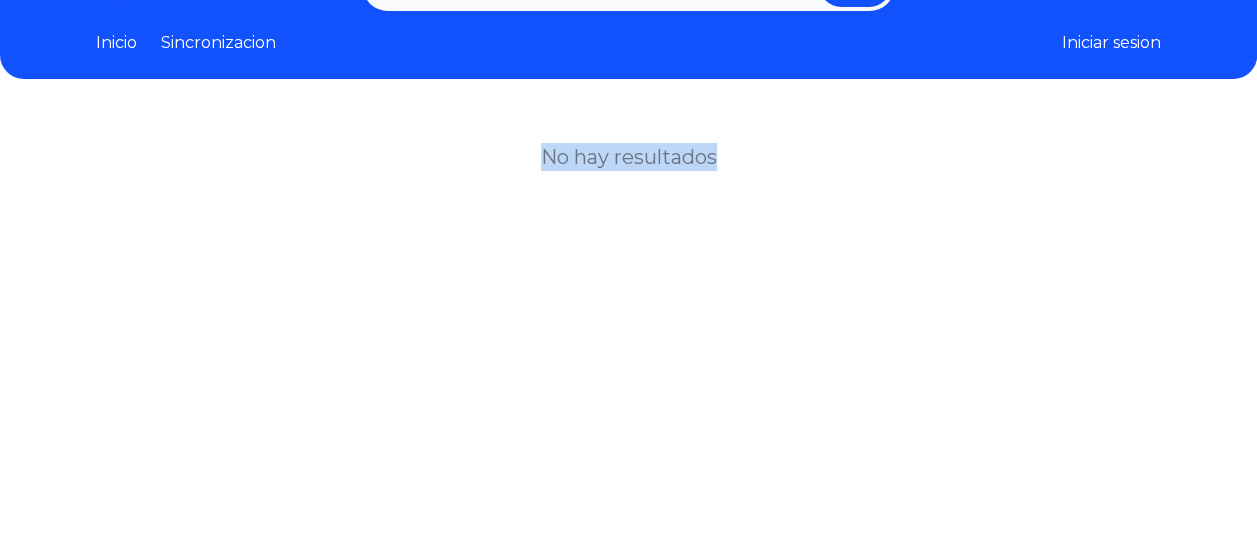 scroll, scrollTop: 0, scrollLeft: 15, axis: horizontal 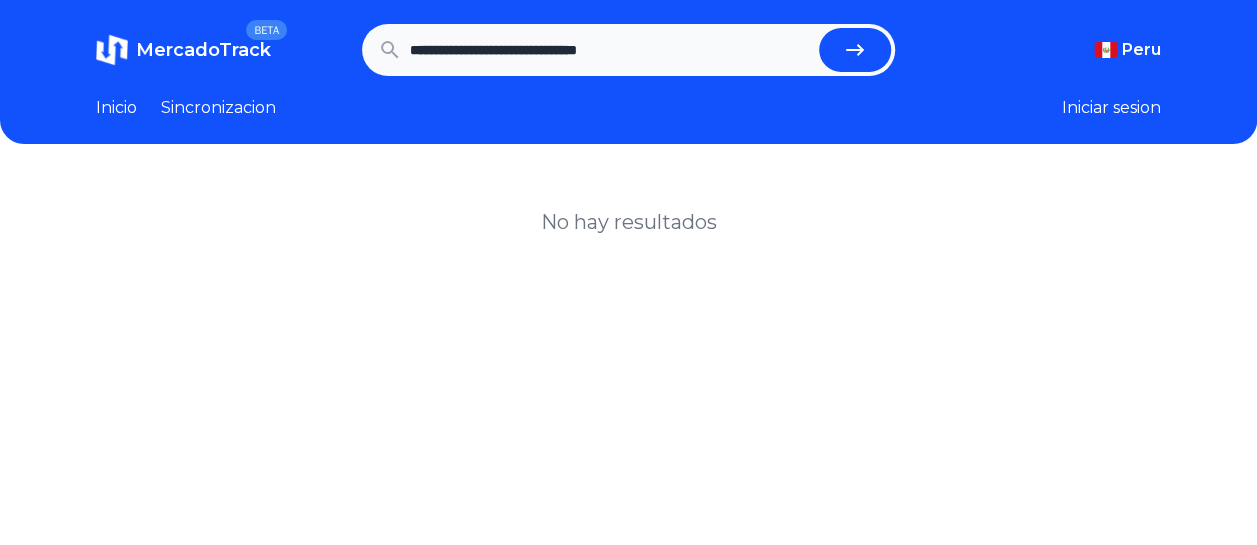drag, startPoint x: 678, startPoint y: 43, endPoint x: 570, endPoint y: 53, distance: 108.461975 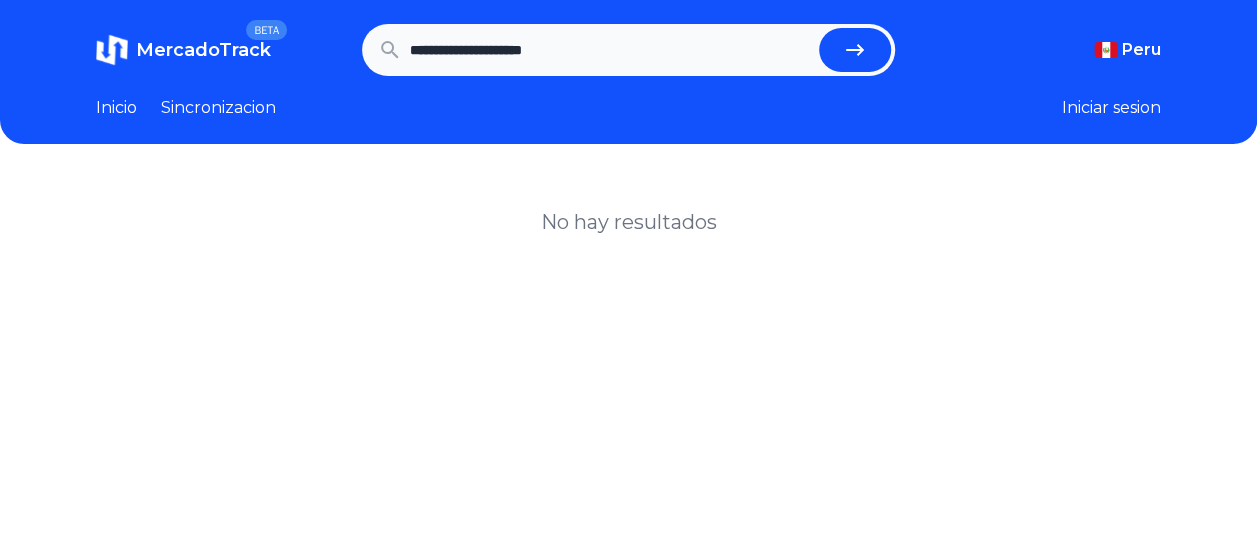 type on "**********" 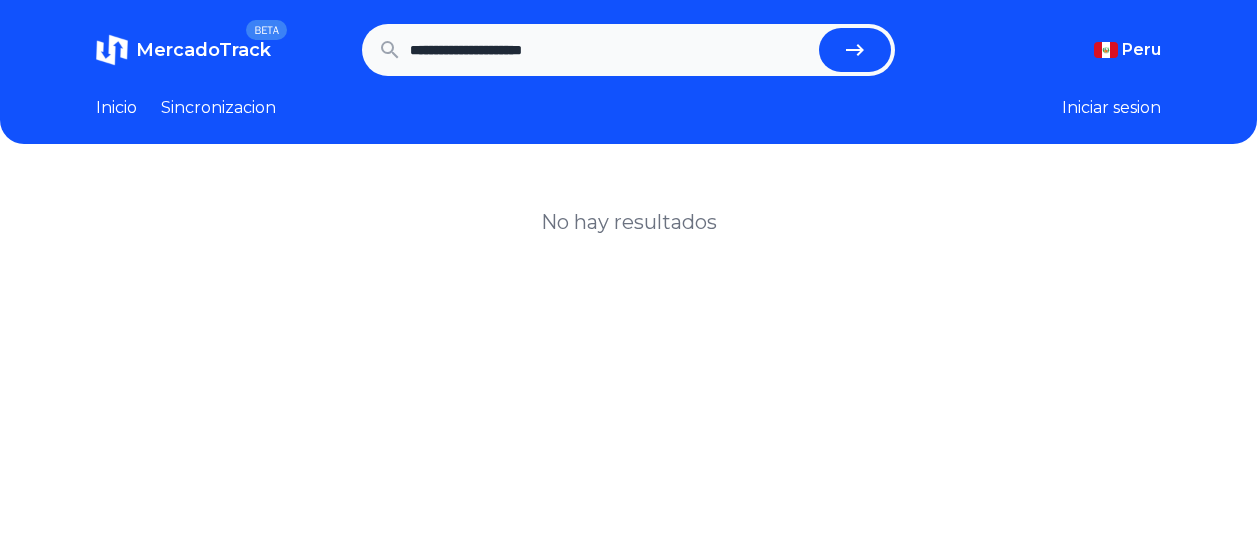 scroll, scrollTop: 0, scrollLeft: 0, axis: both 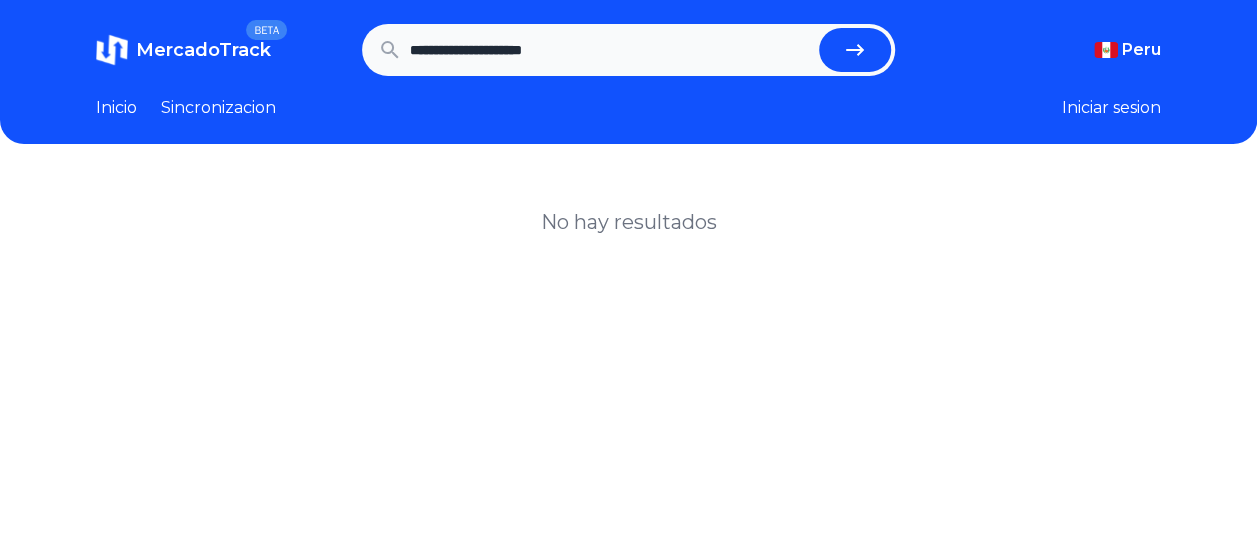 drag, startPoint x: 556, startPoint y: 50, endPoint x: 635, endPoint y: 36, distance: 80.23092 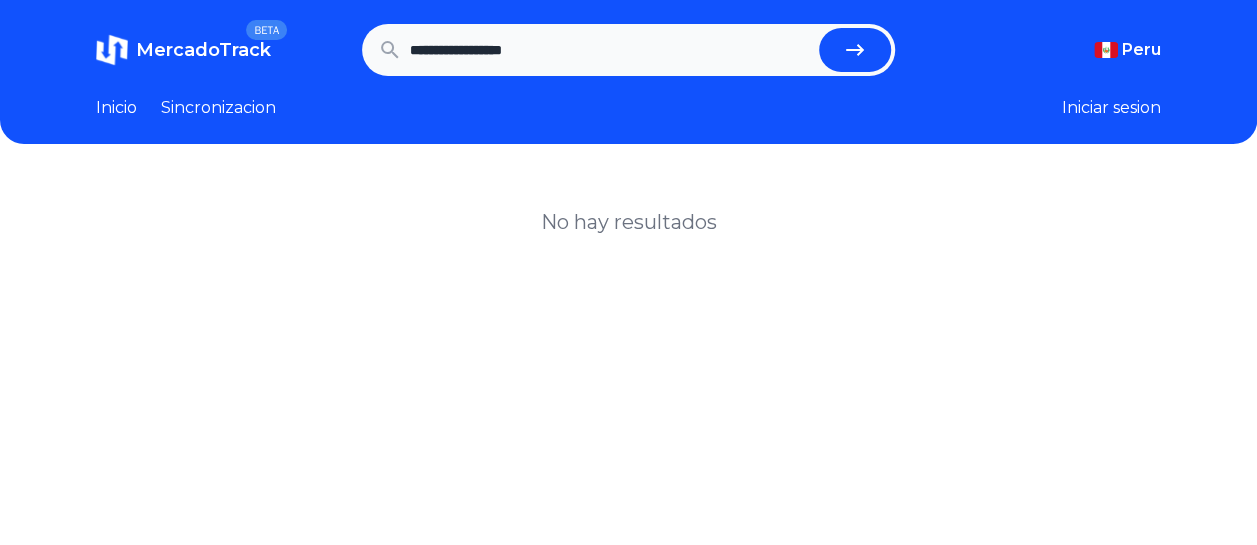 type on "**********" 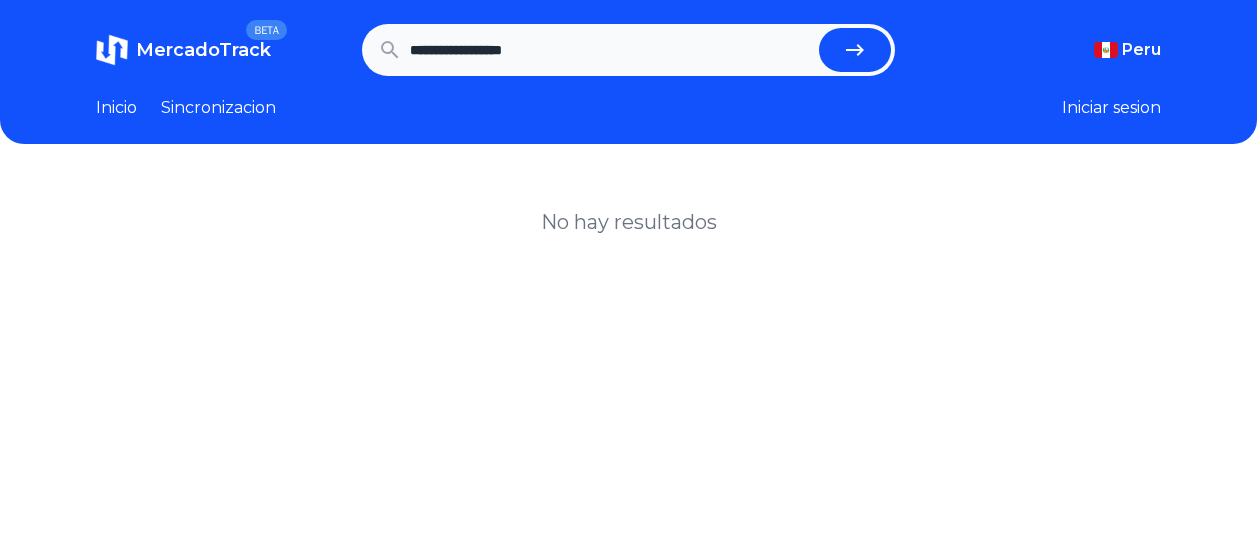 scroll, scrollTop: 0, scrollLeft: 0, axis: both 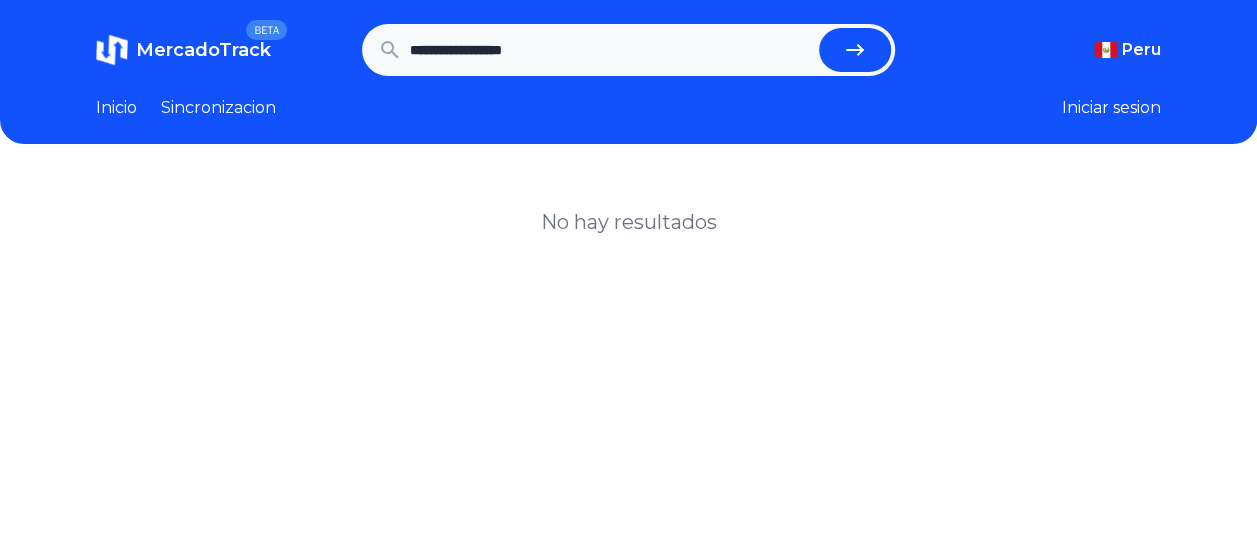 drag, startPoint x: 613, startPoint y: 48, endPoint x: 346, endPoint y: 66, distance: 267.60605 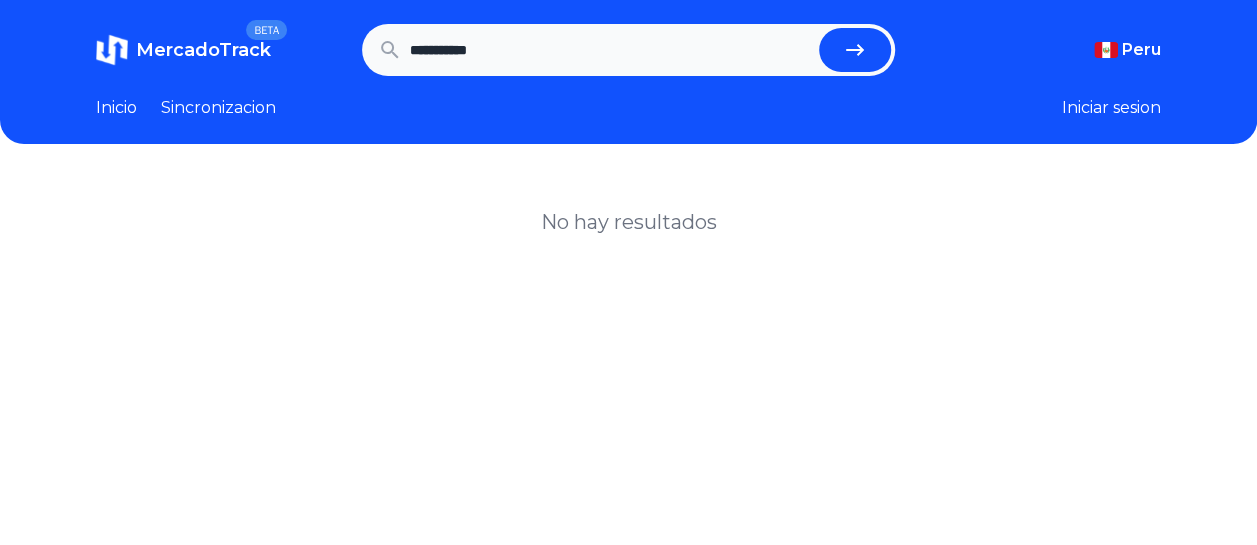 type on "**********" 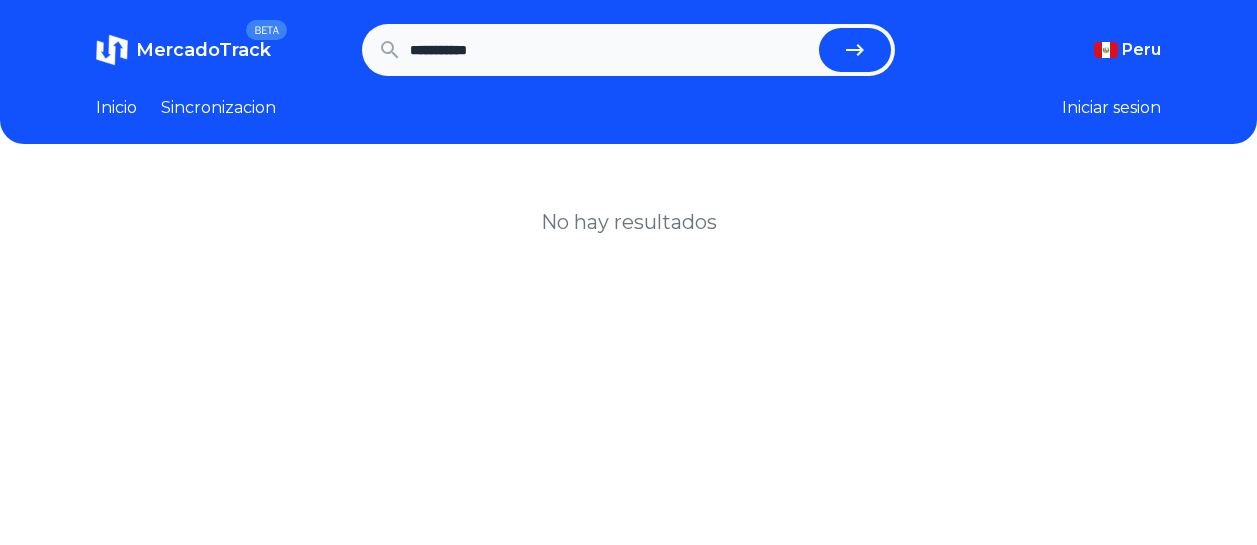 scroll, scrollTop: 0, scrollLeft: 0, axis: both 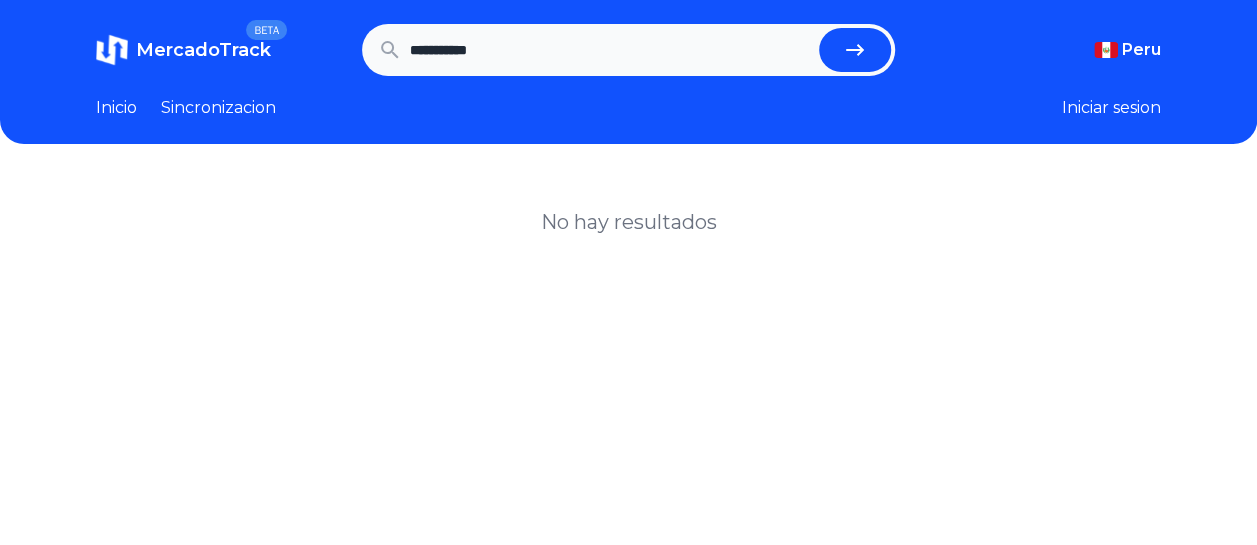 click on "**********" at bounding box center (628, 50) 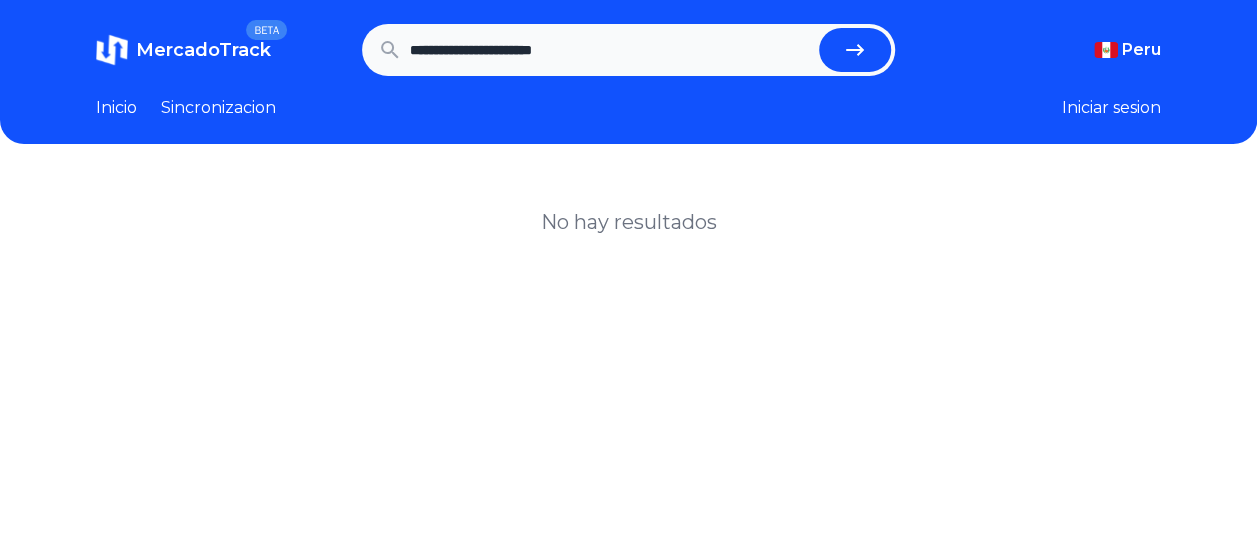 type on "**********" 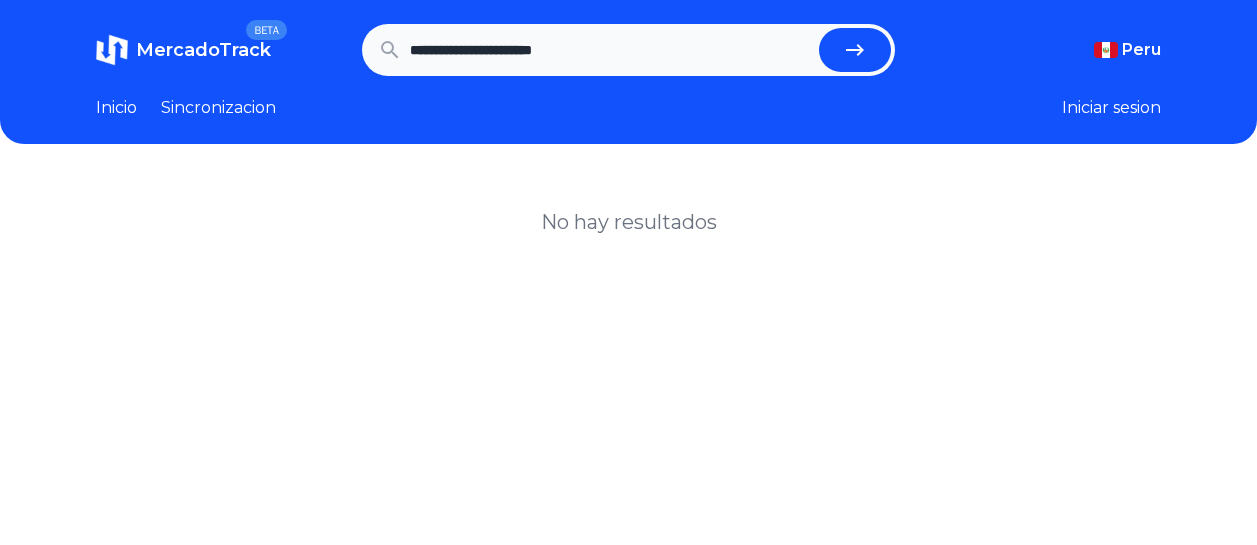 scroll, scrollTop: 0, scrollLeft: 0, axis: both 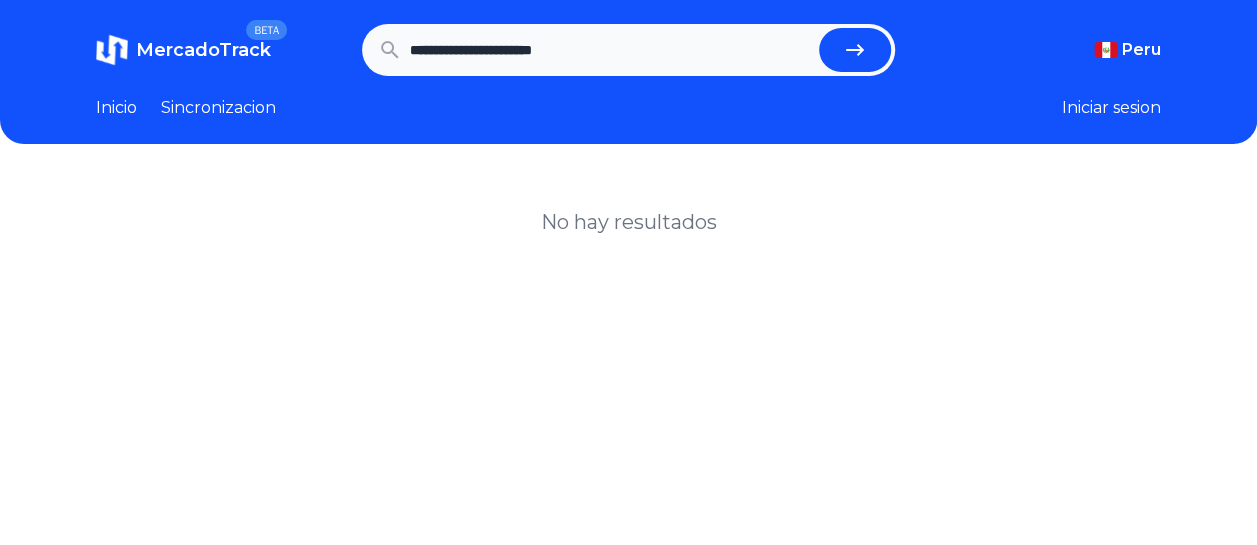 drag, startPoint x: 678, startPoint y: 41, endPoint x: 357, endPoint y: 54, distance: 321.26312 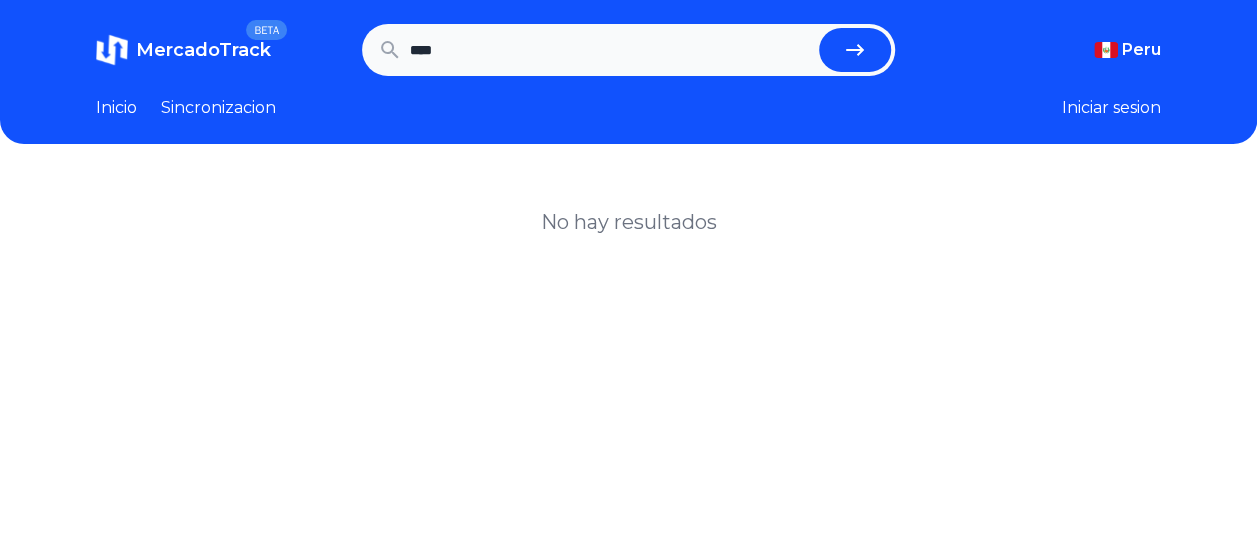 type on "****" 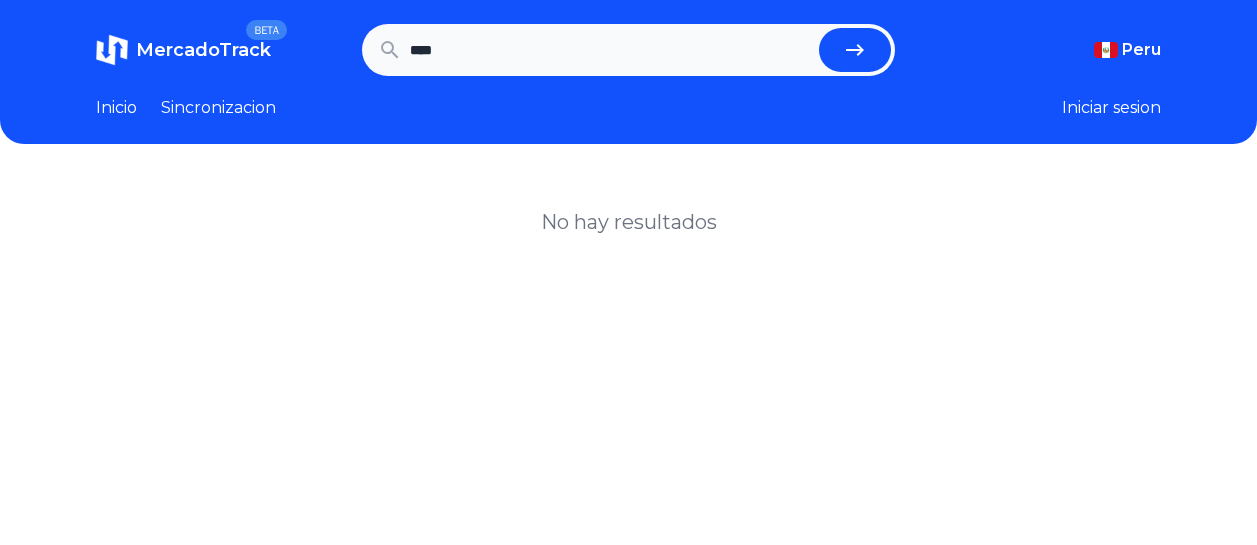 scroll, scrollTop: 0, scrollLeft: 0, axis: both 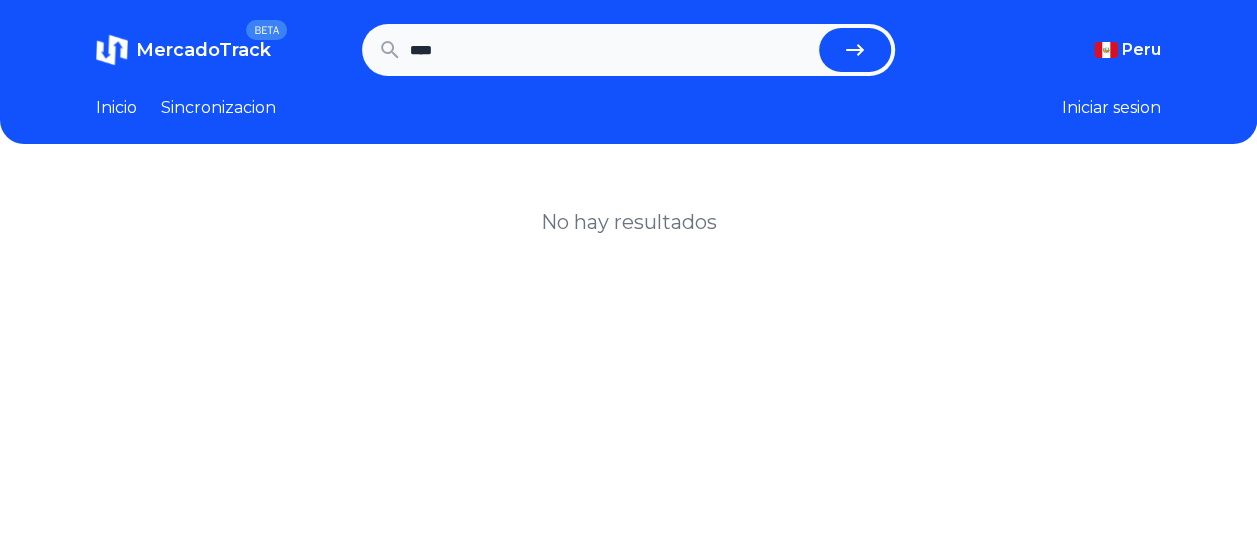 click on "[COUNTRY] [COUNTRY] [COUNTRY] [COUNTRY] [COUNTRY] [COUNTRY] [COUNTRY] [COUNTRY] [COUNTRY]" at bounding box center (1028, 50) 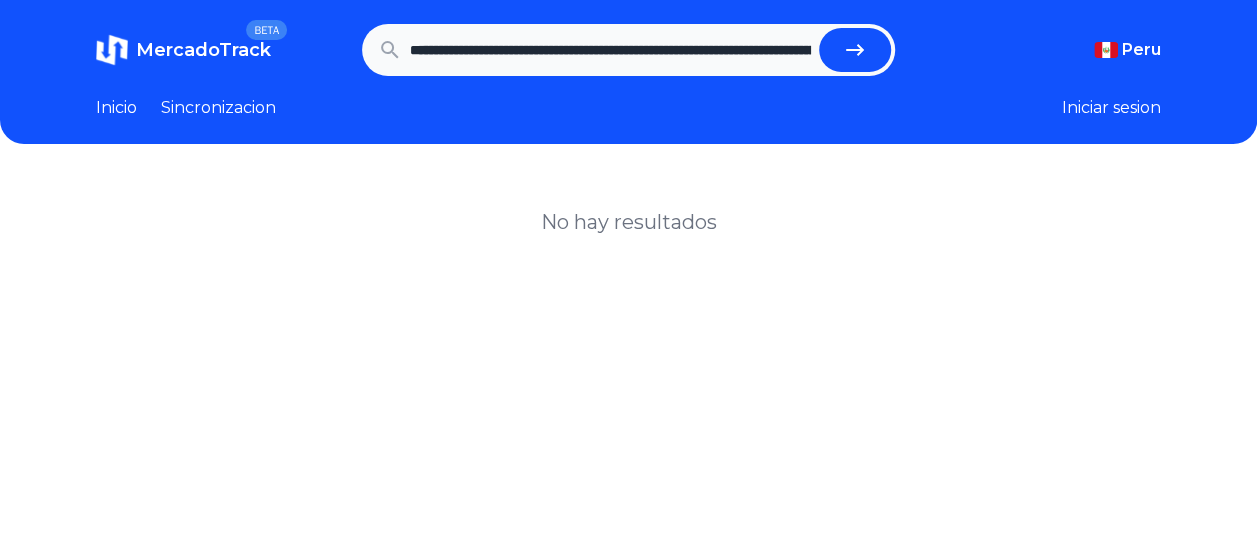 scroll, scrollTop: 0, scrollLeft: 1855, axis: horizontal 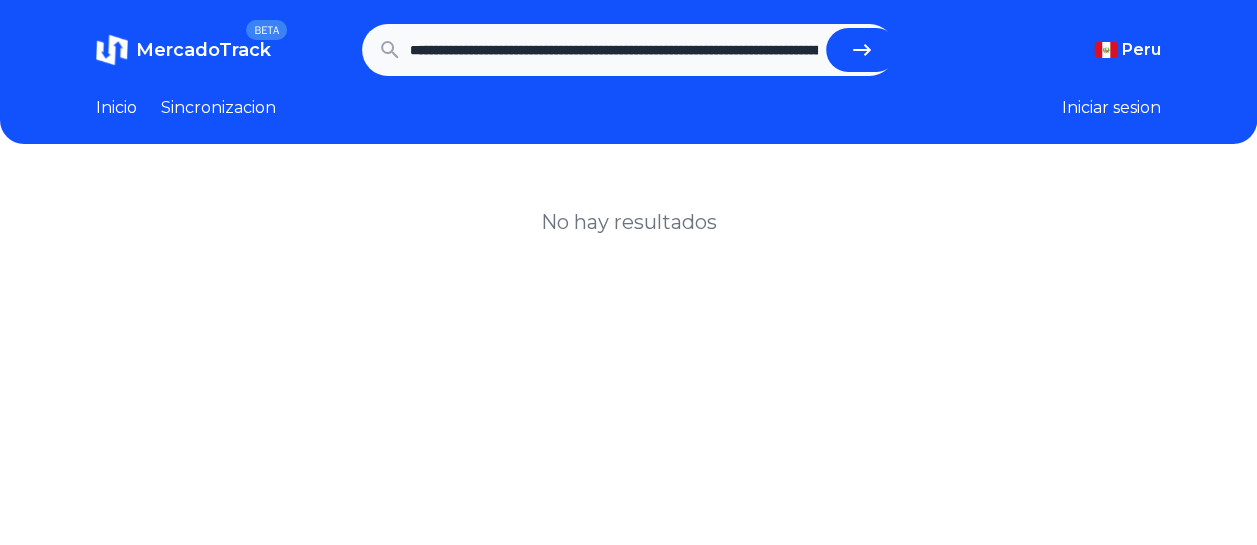 click at bounding box center (862, 50) 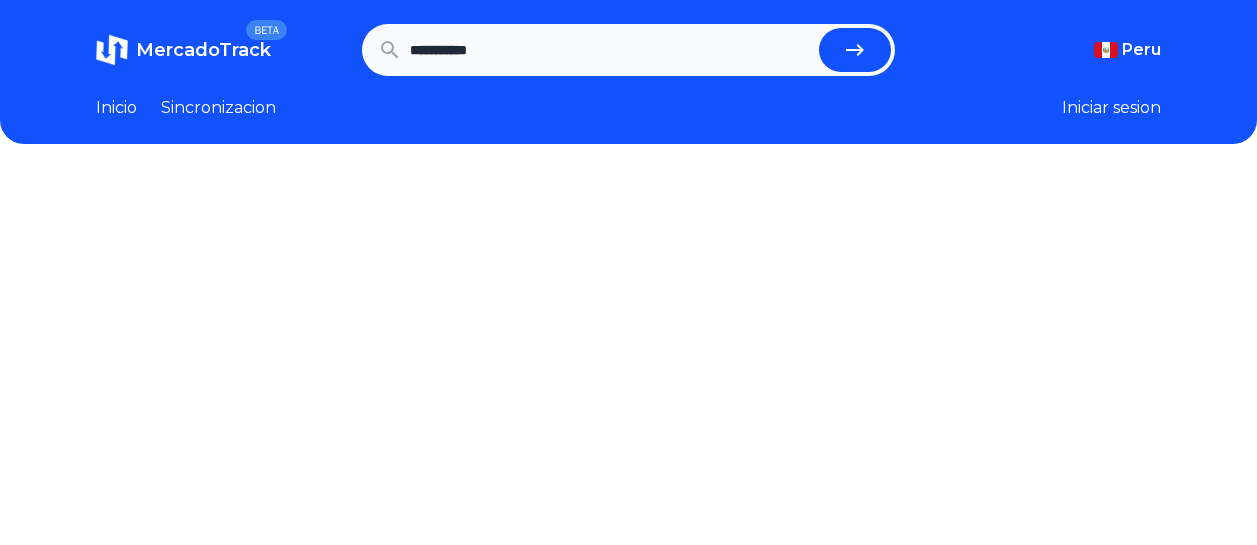 scroll, scrollTop: 0, scrollLeft: 0, axis: both 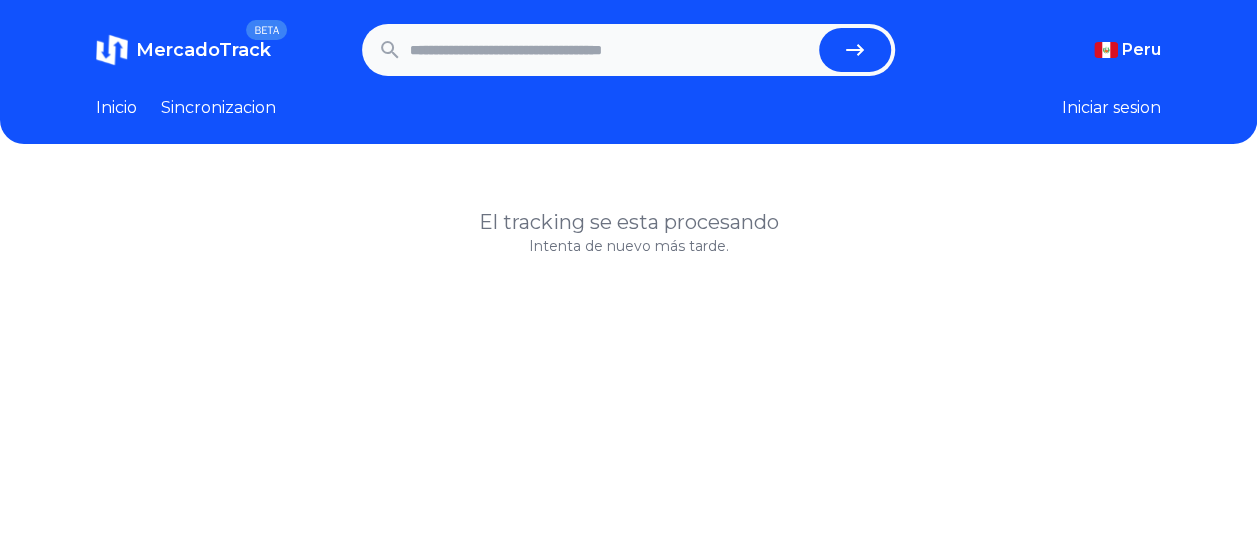 click at bounding box center (610, 50) 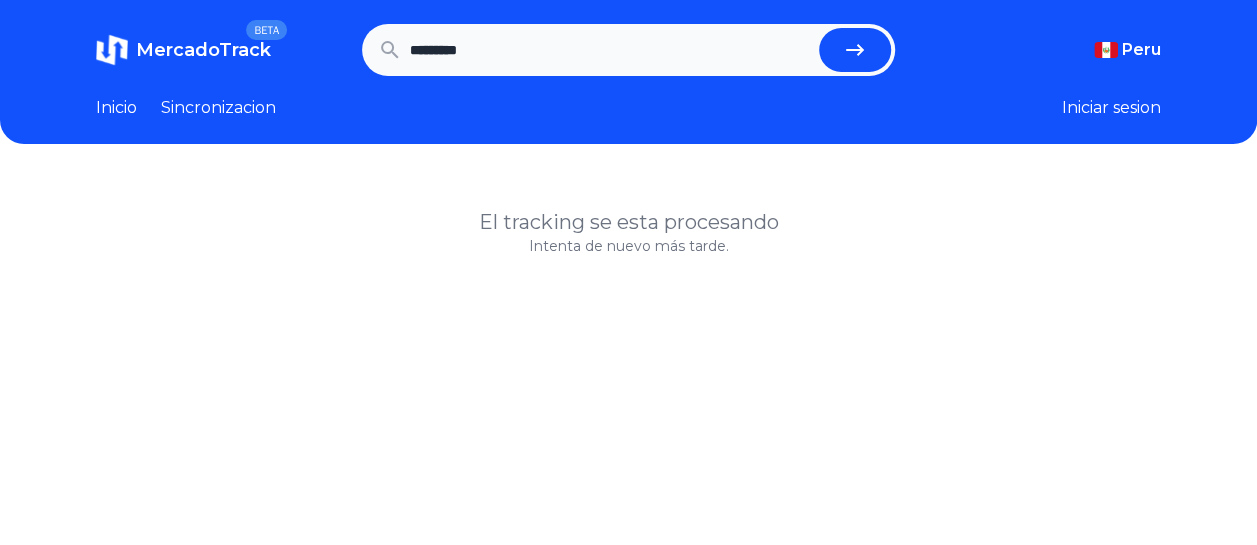 type on "*********" 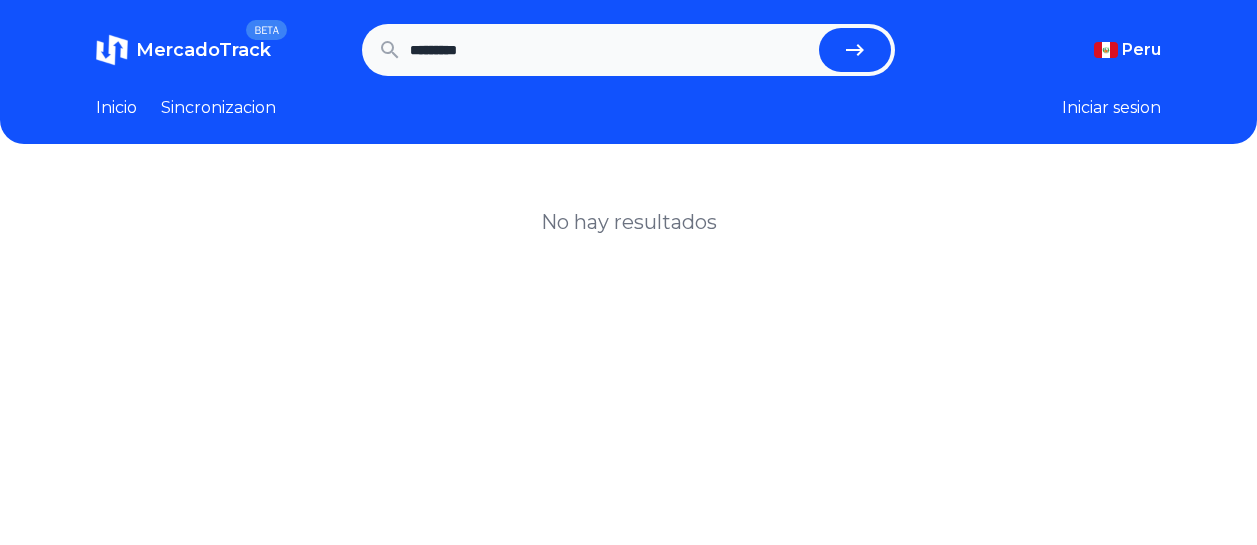scroll, scrollTop: 0, scrollLeft: 0, axis: both 